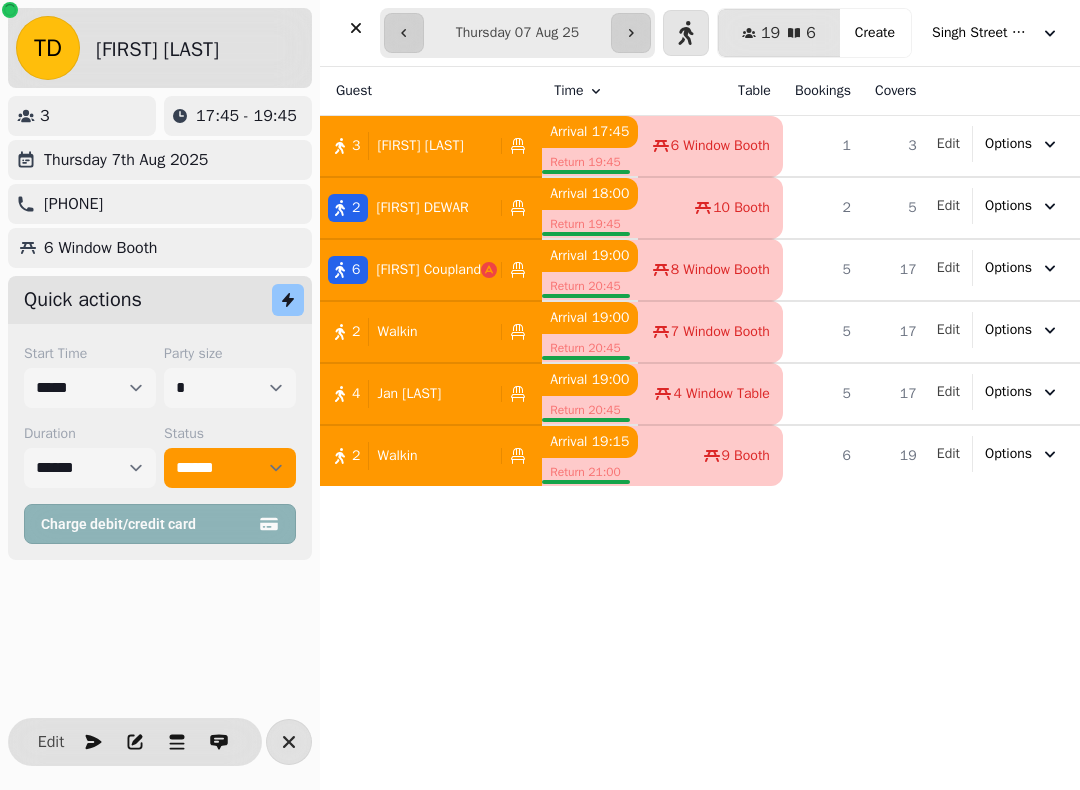 select on "**********" 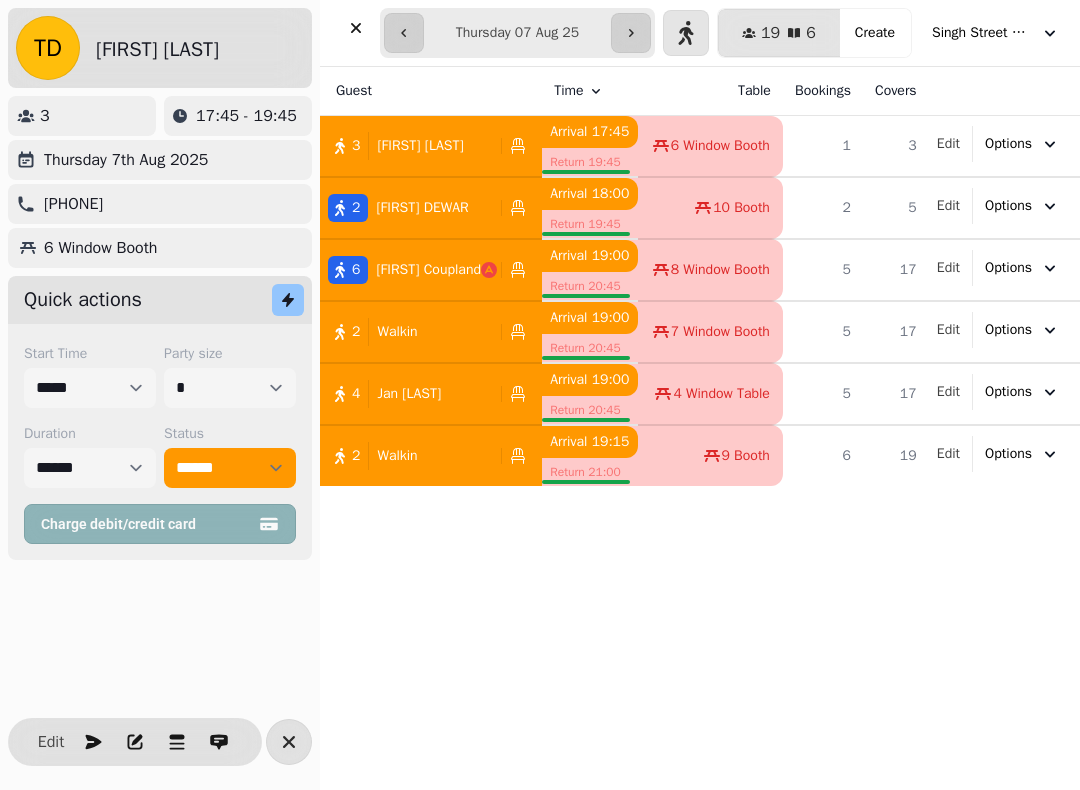 click on "Singh Street Bruntsfield" at bounding box center [982, 33] 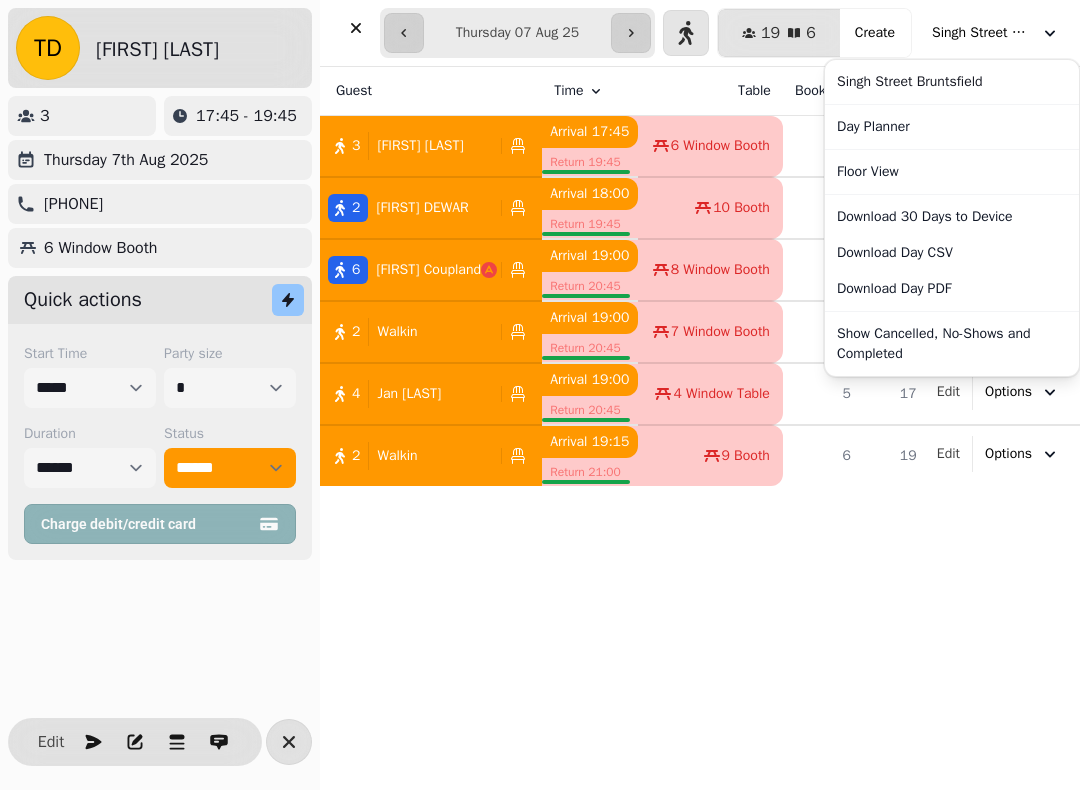 click on "Show Cancelled, No-Shows and Completed" at bounding box center (952, 344) 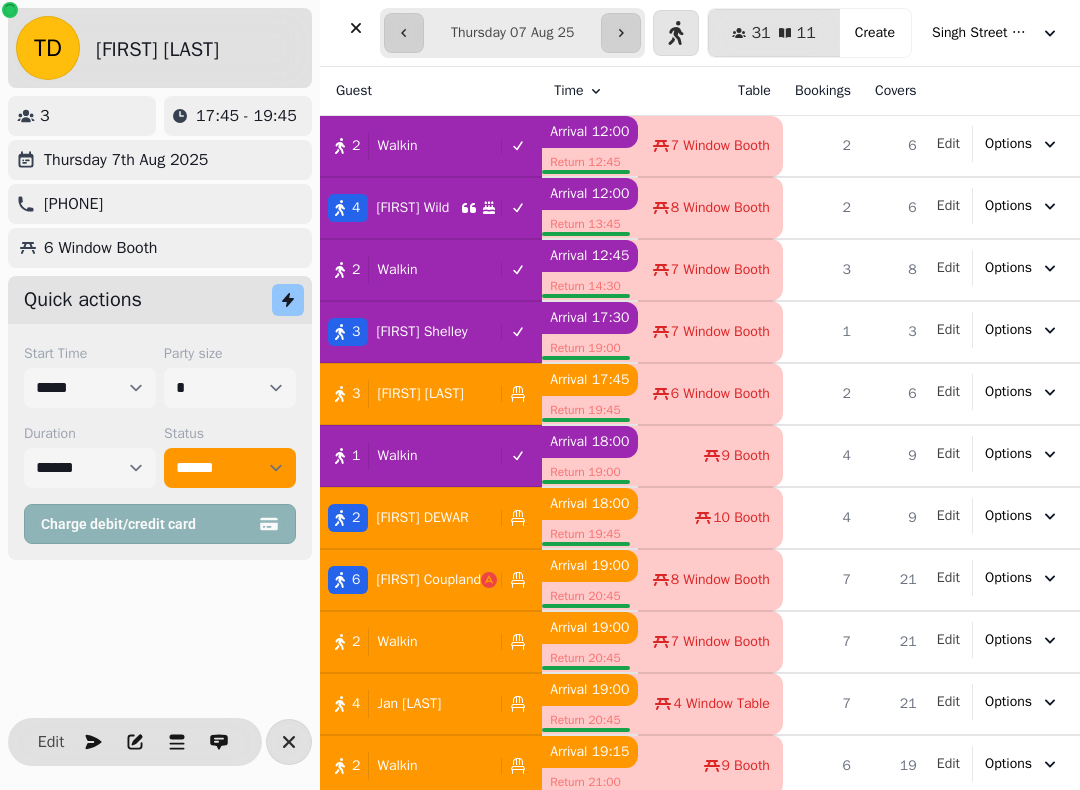 click on "[FIRST]   [LAST]" at bounding box center [420, 394] 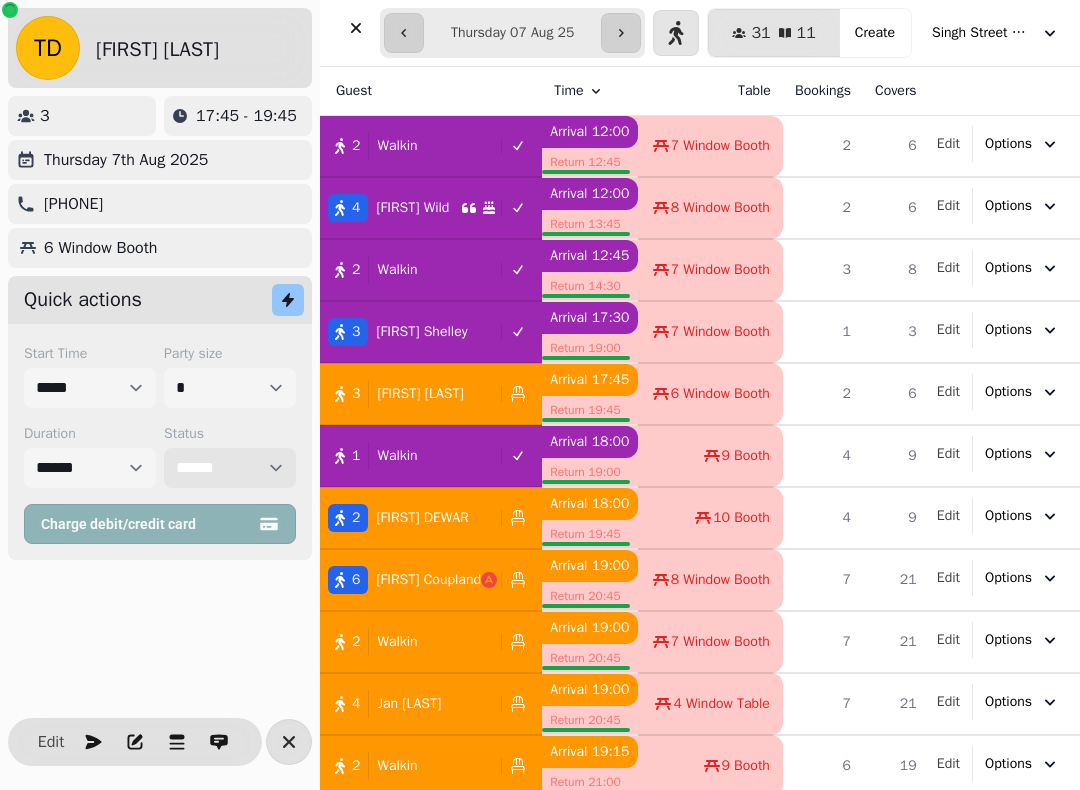 click on "**********" at bounding box center (230, 468) 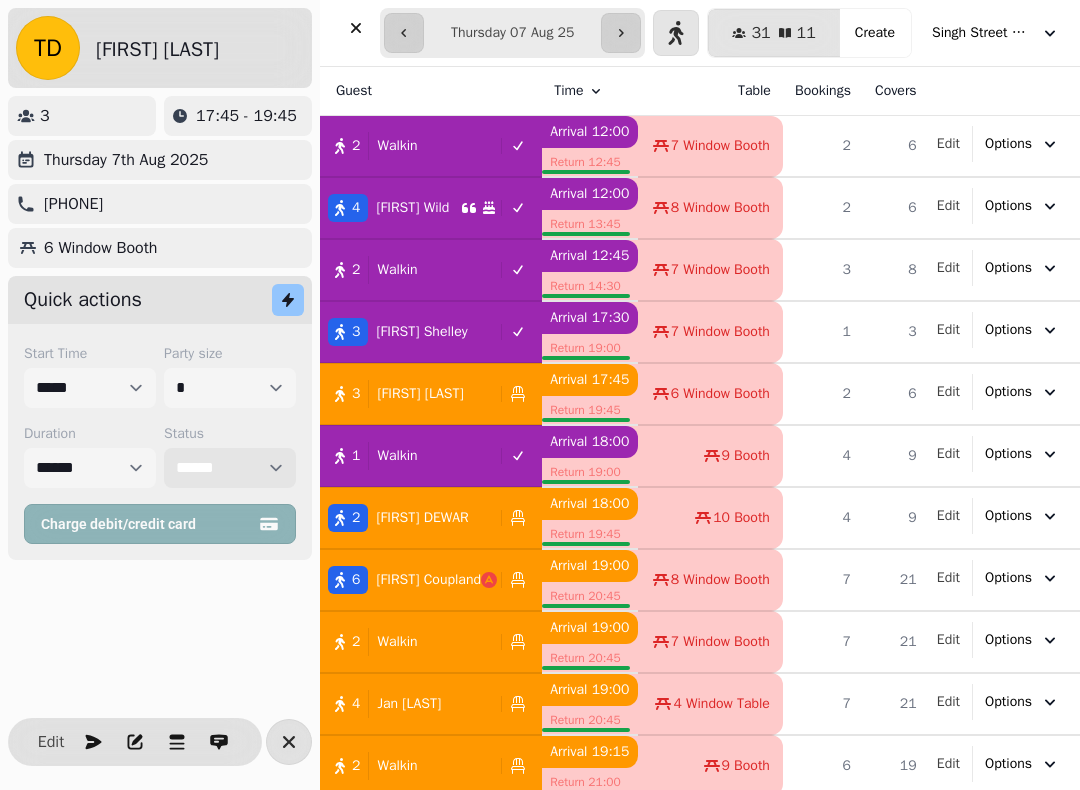 select on "********" 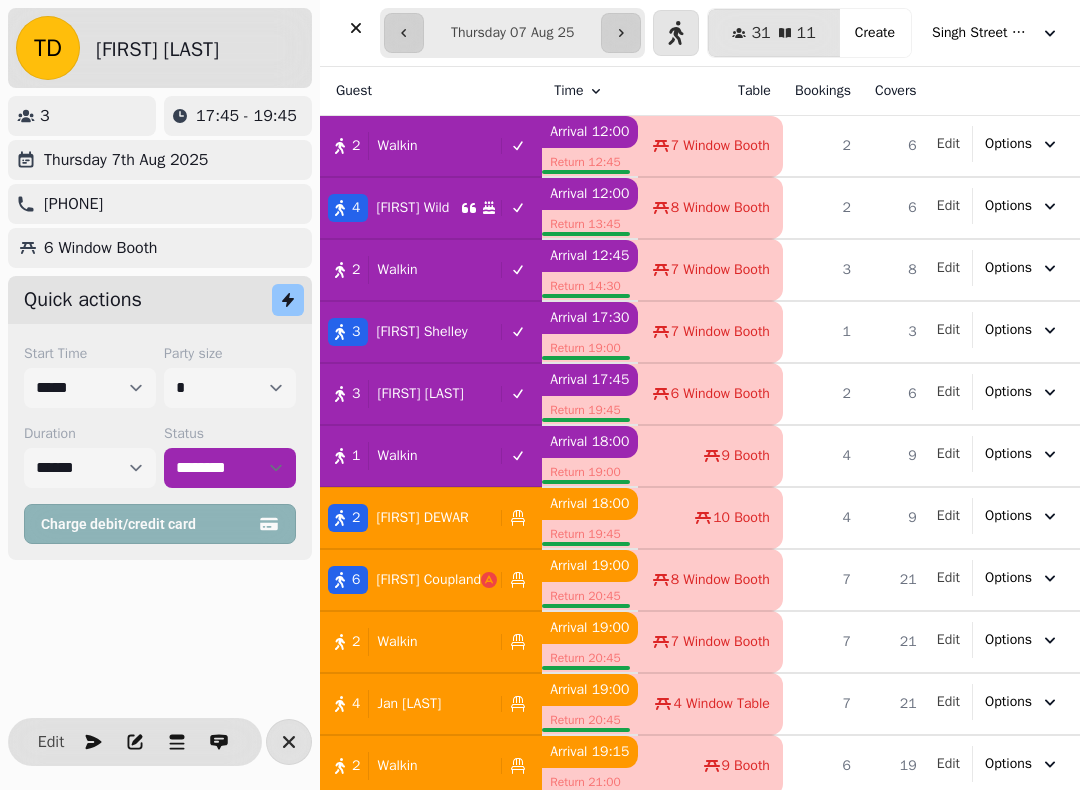 click on "[FIRST]   [LAST]" at bounding box center (422, 518) 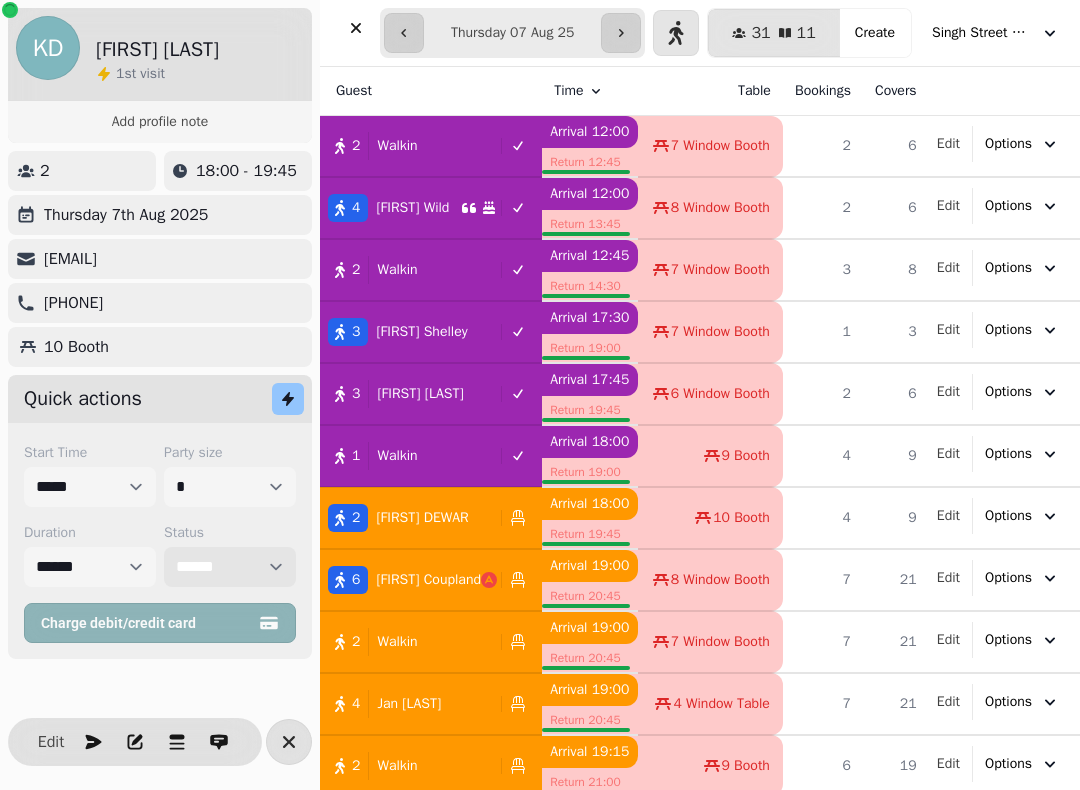 click on "**********" at bounding box center (230, 567) 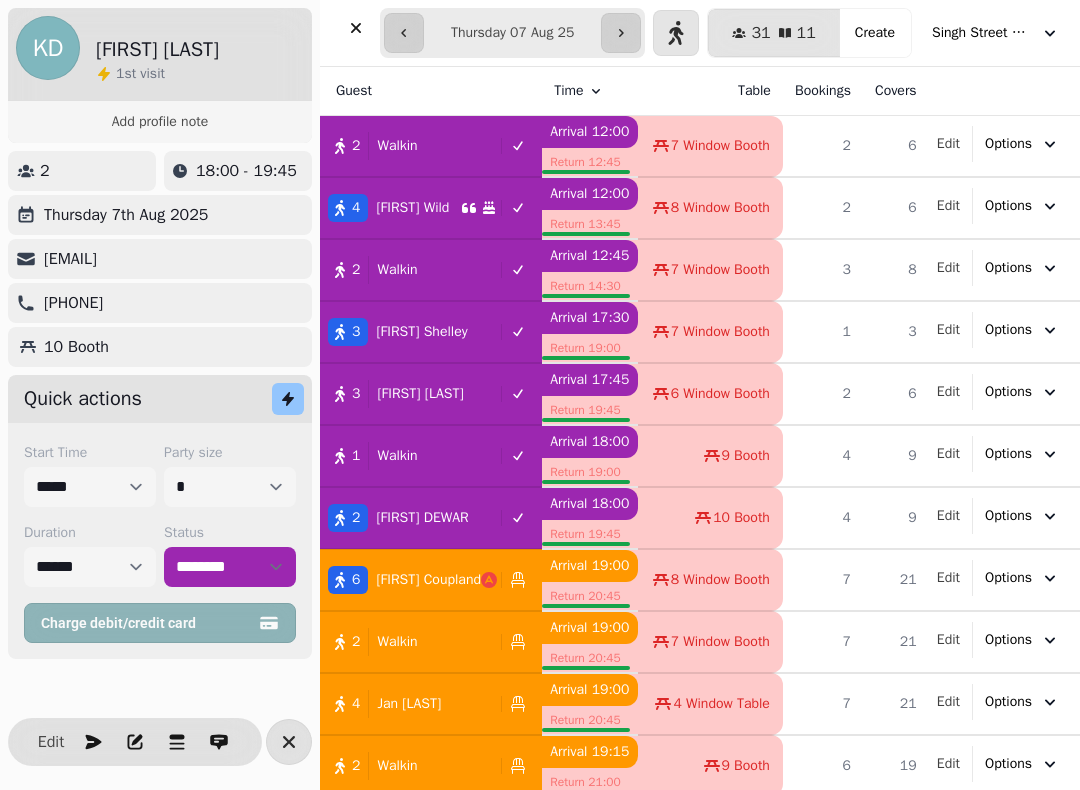 click on "[FIRST]   [LAST]" at bounding box center (424, 580) 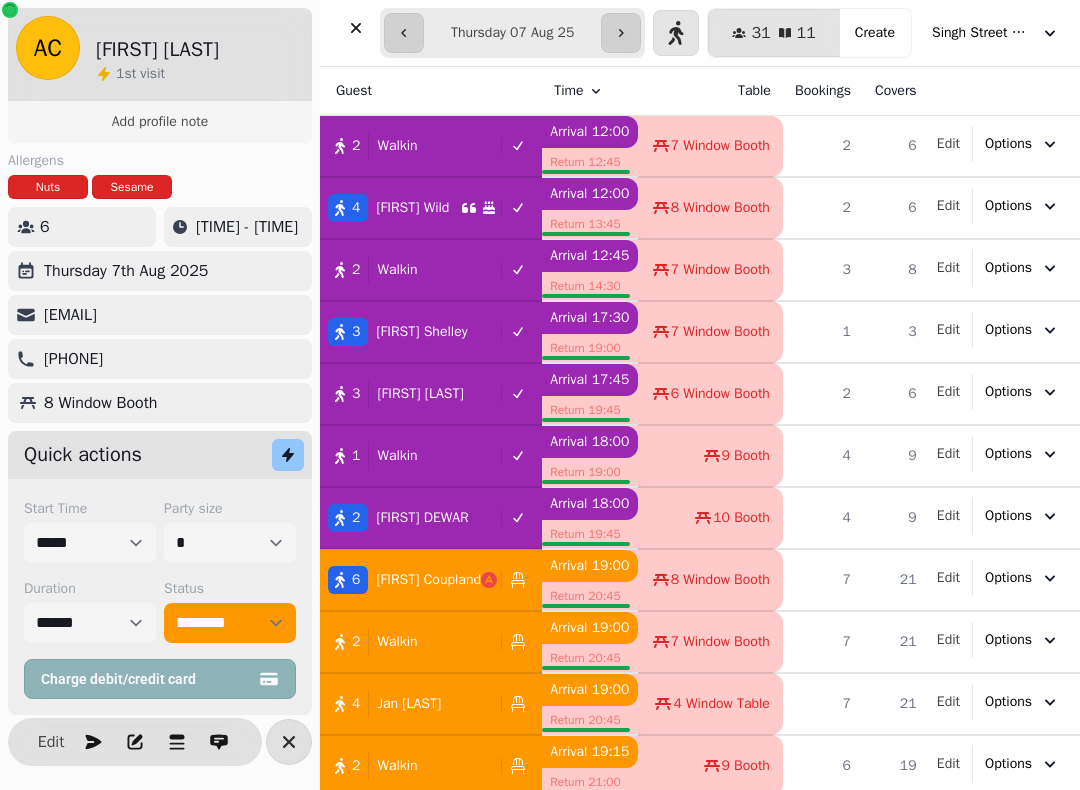 select on "**********" 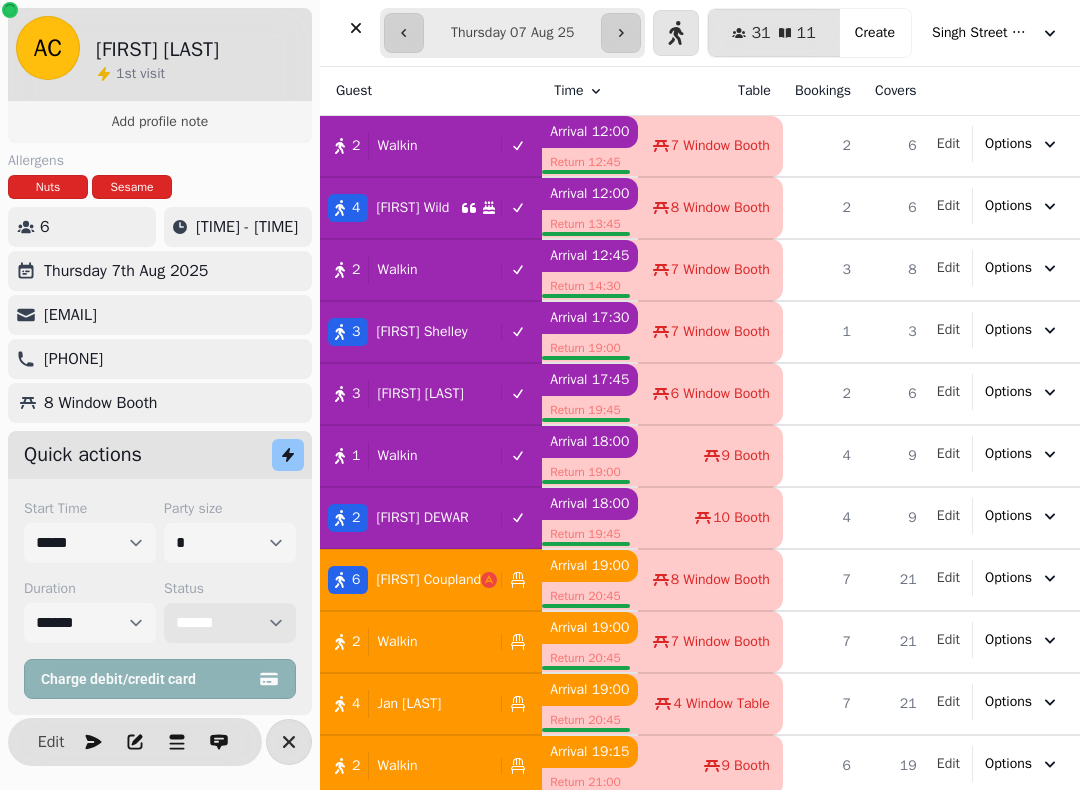 click on "**********" at bounding box center (230, 623) 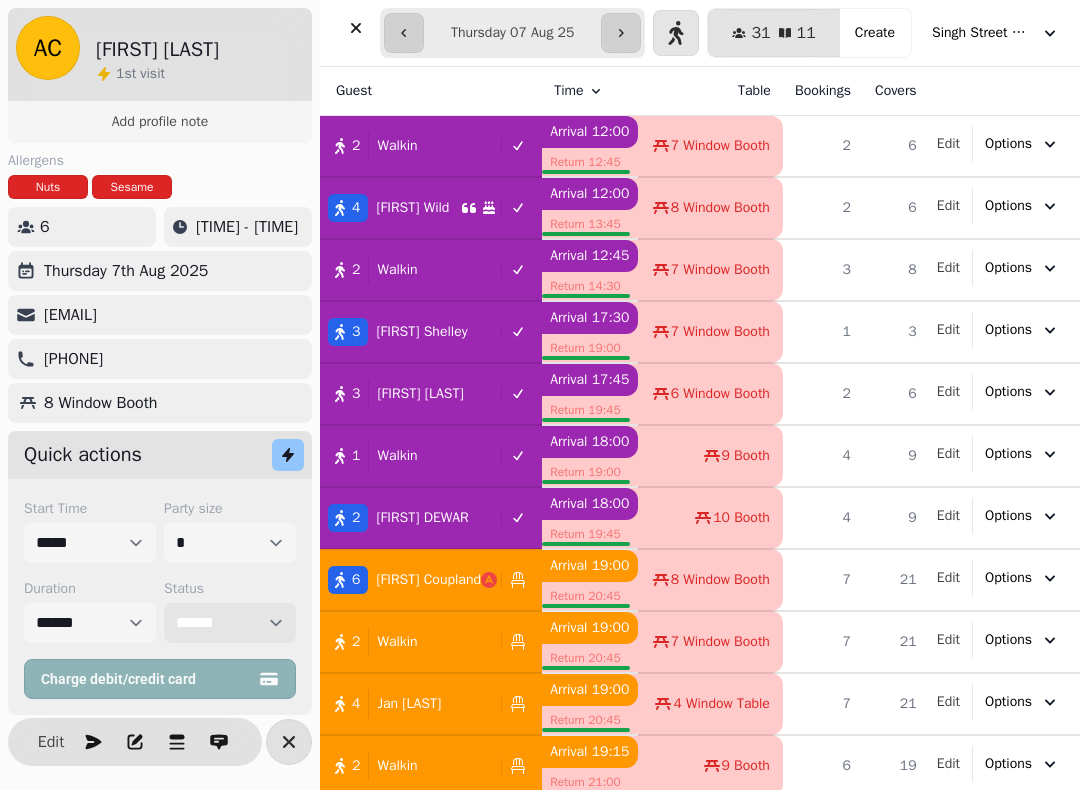 select on "********" 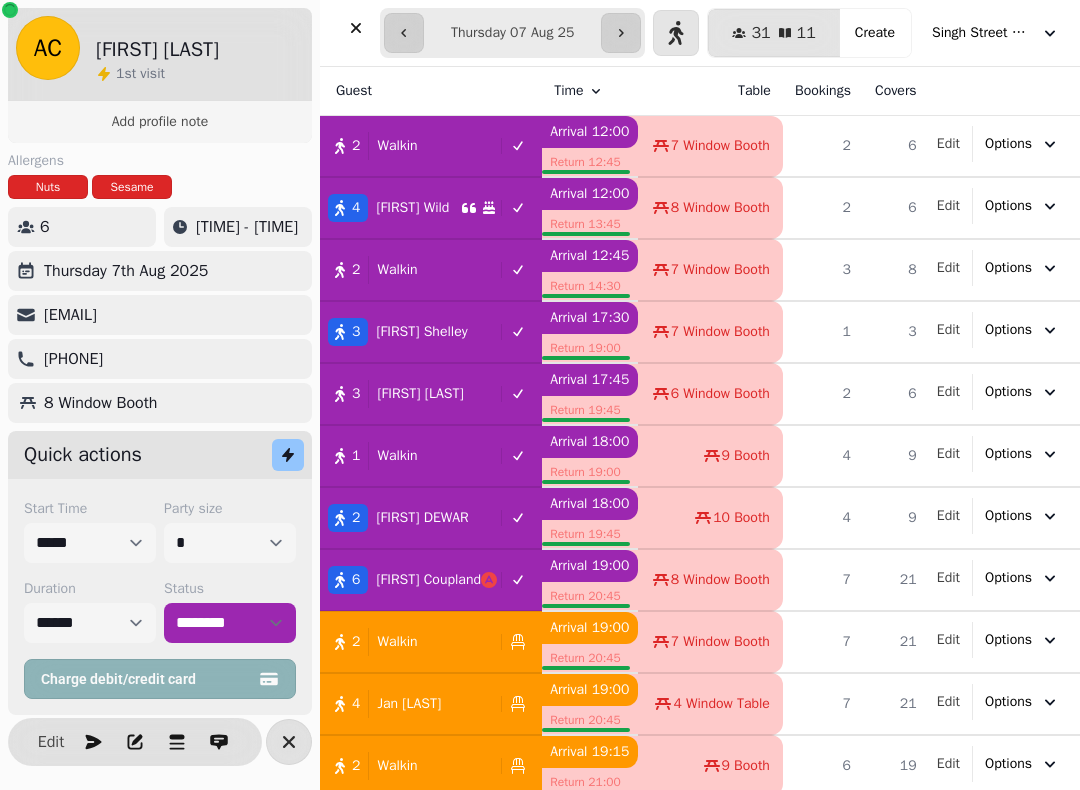 click on "2 Walkin" at bounding box center [406, 642] 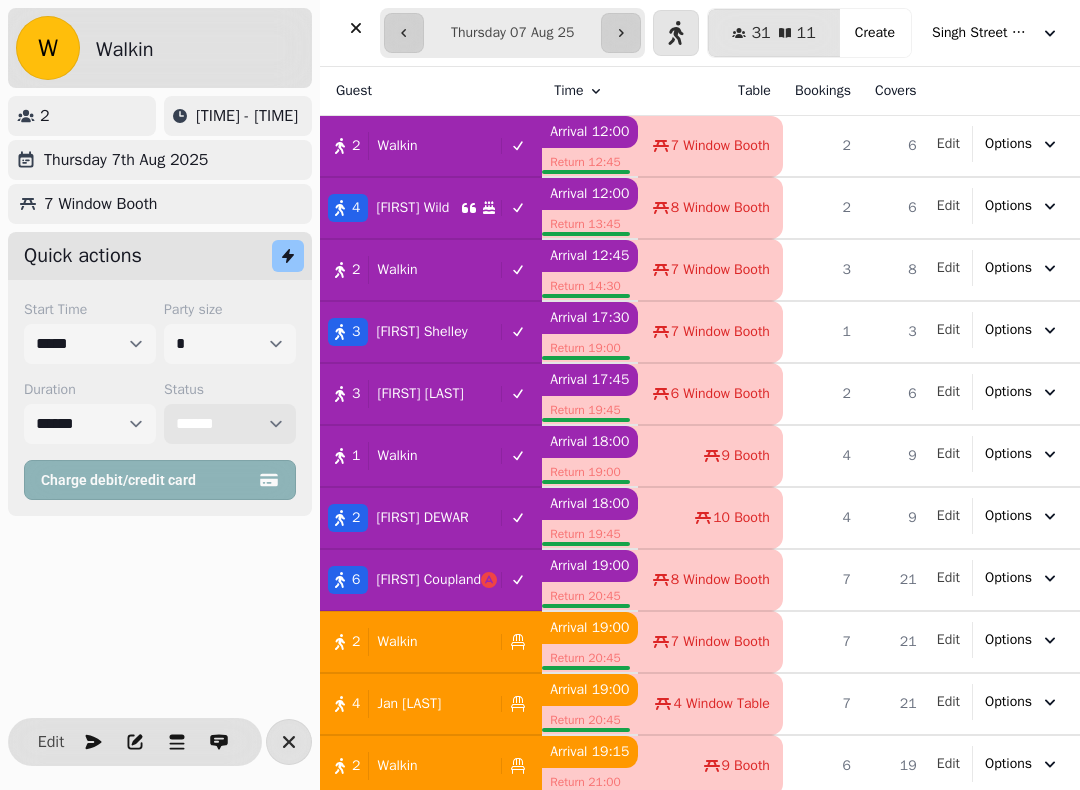 click on "**********" at bounding box center [230, 424] 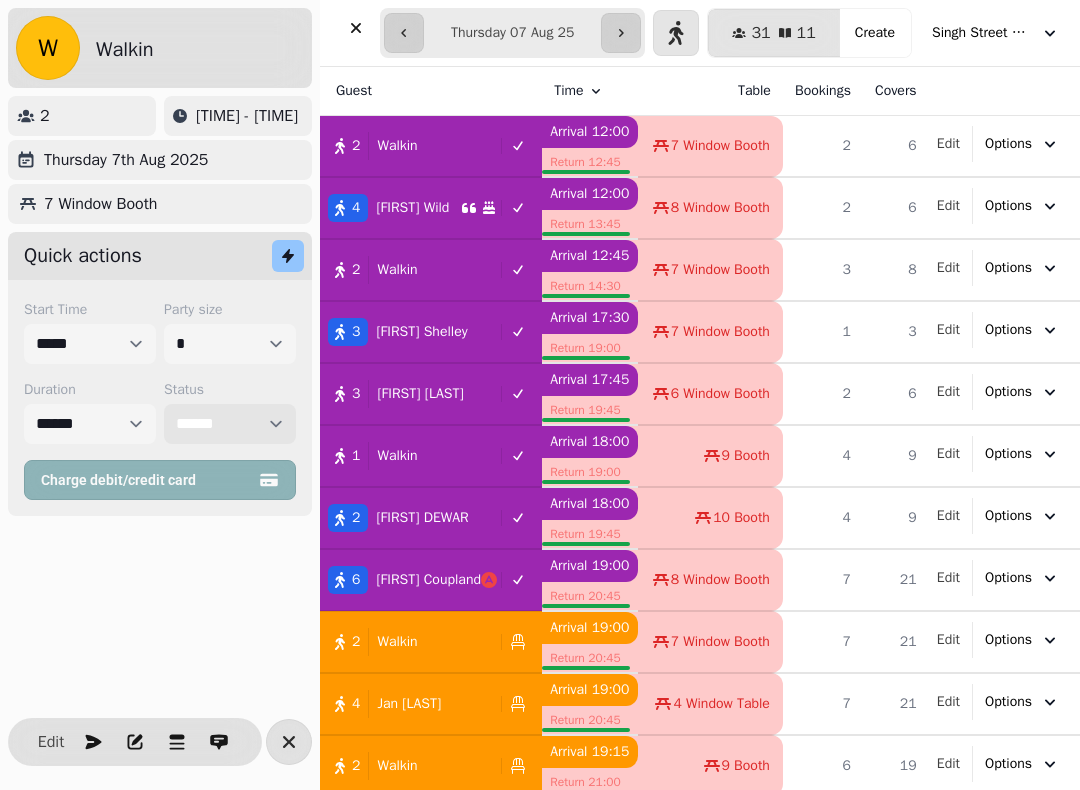 select on "********" 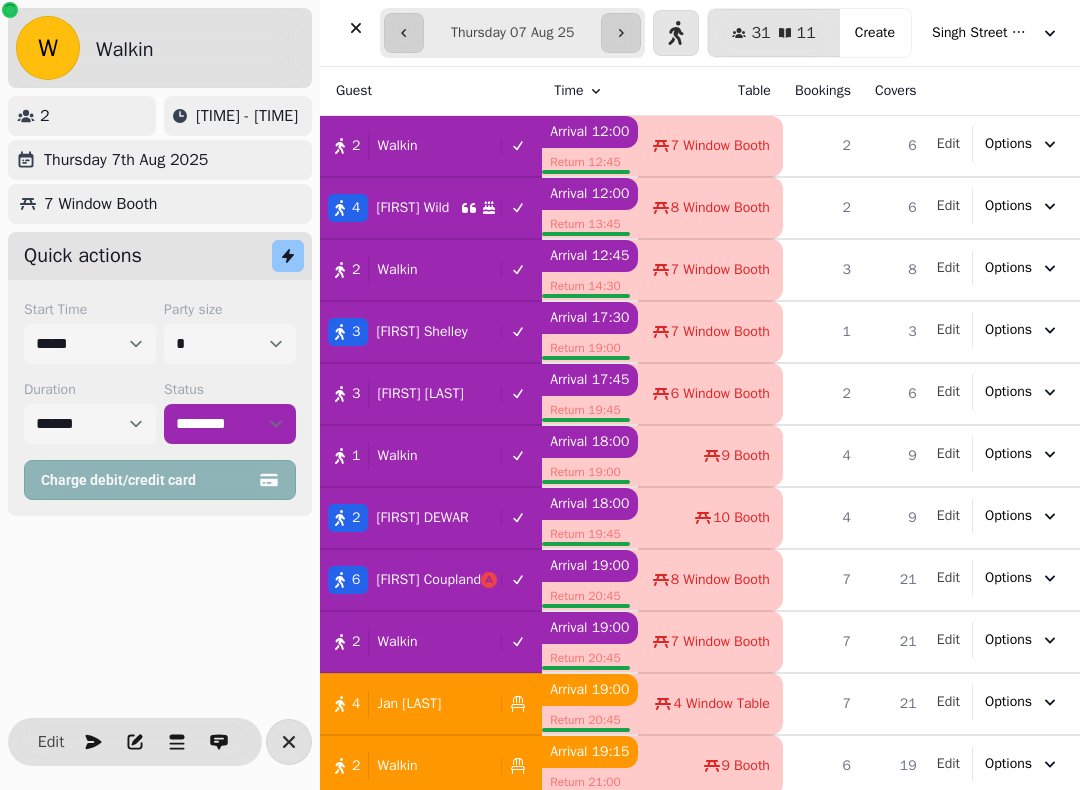 click on "[FIRST]   [LAST]" at bounding box center (409, 704) 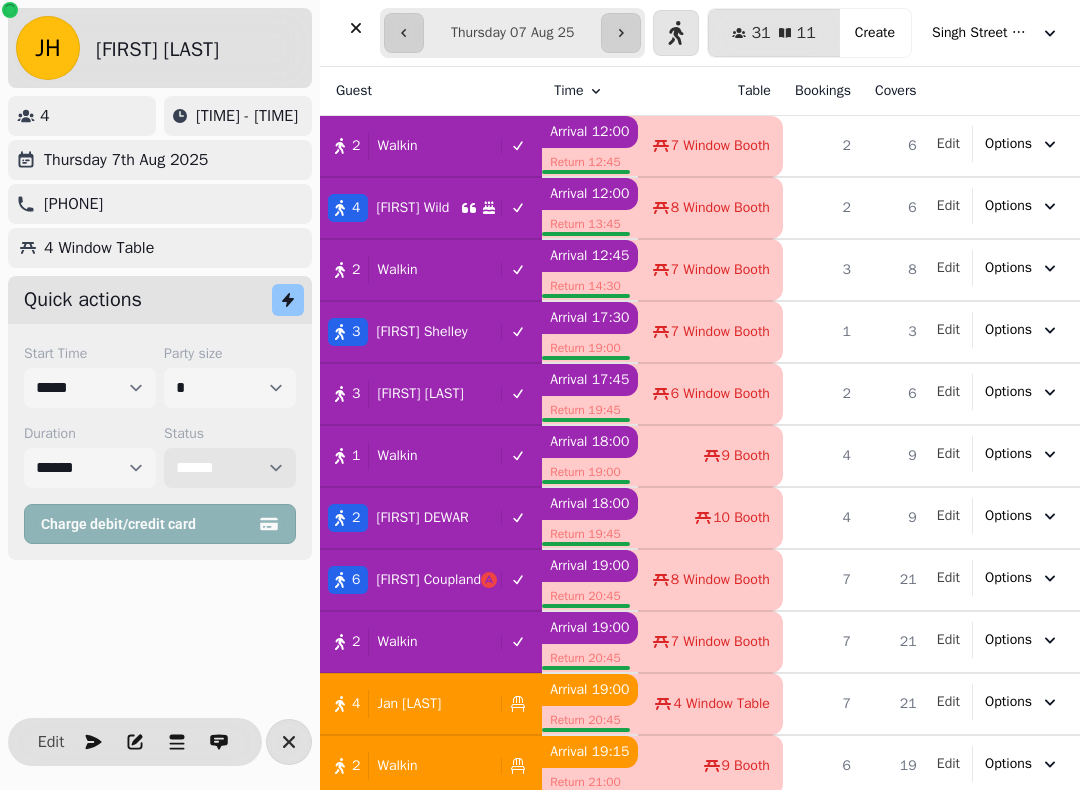 click on "**********" at bounding box center (230, 468) 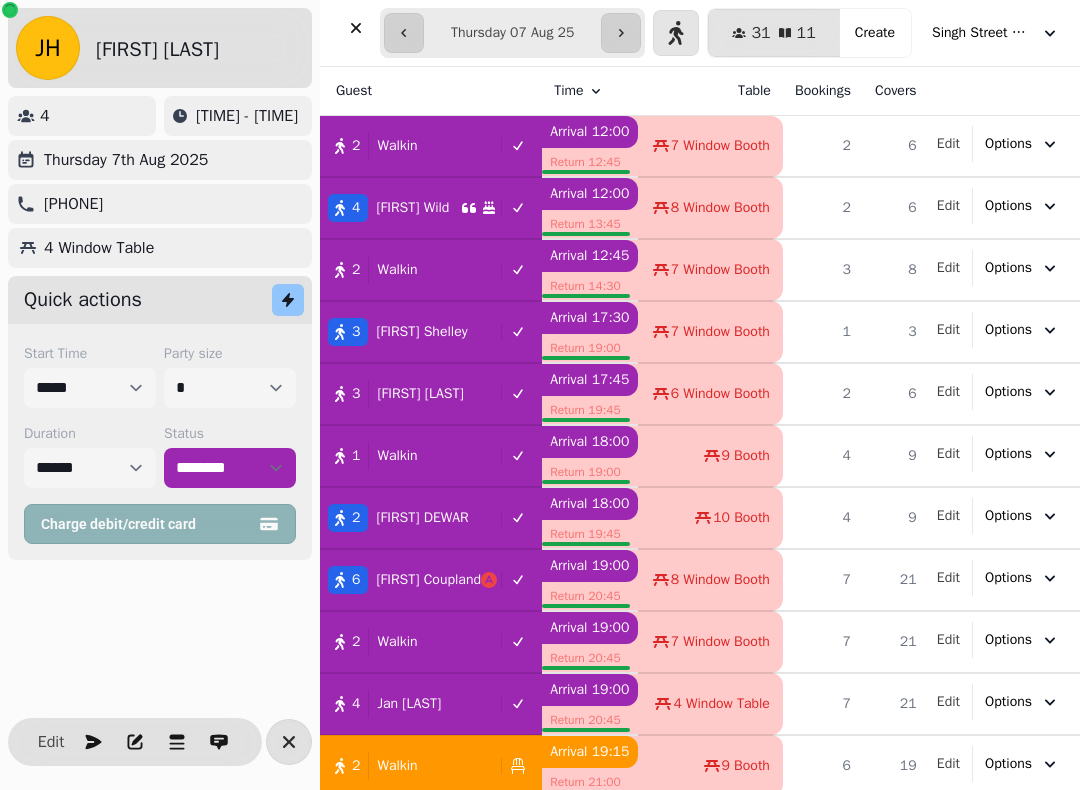 click on "Walkin" at bounding box center (397, 766) 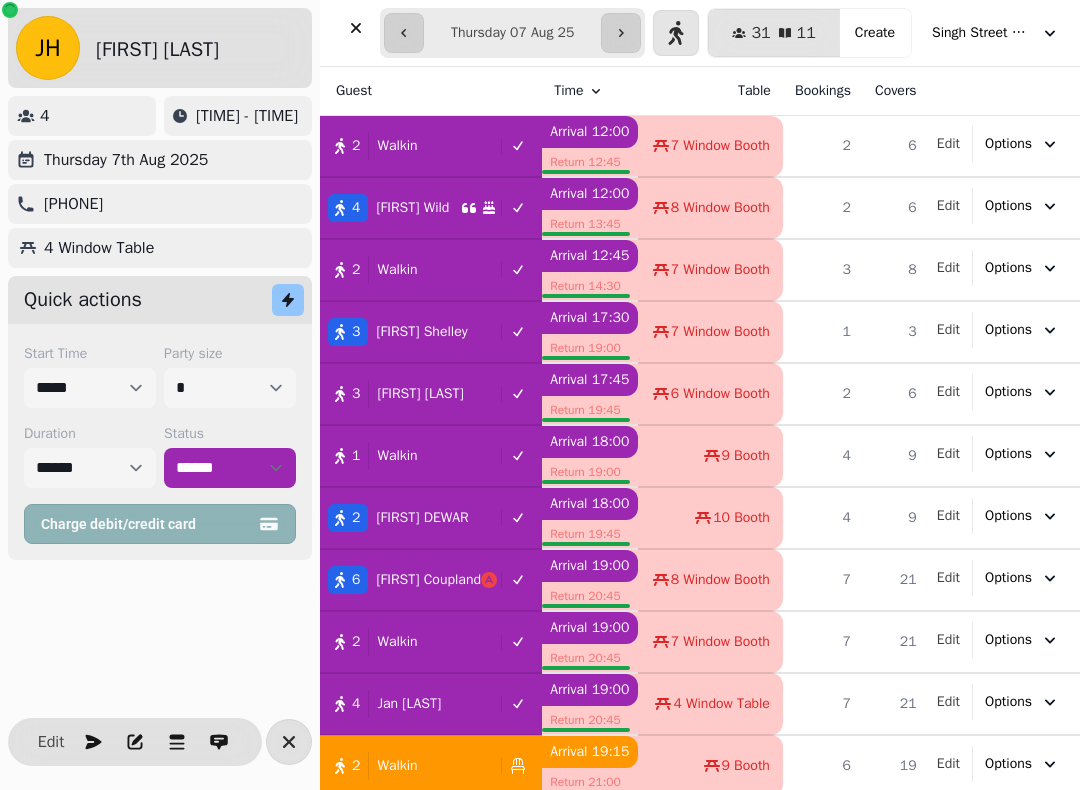 select on "**********" 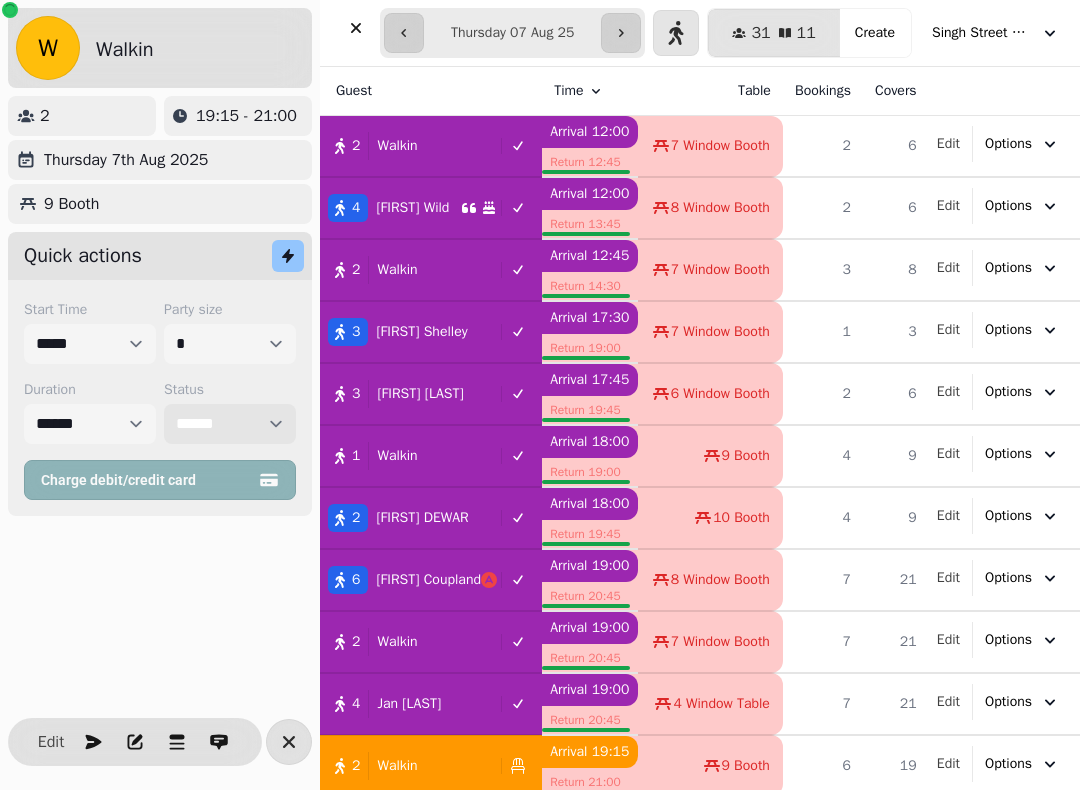 click on "**********" at bounding box center (230, 424) 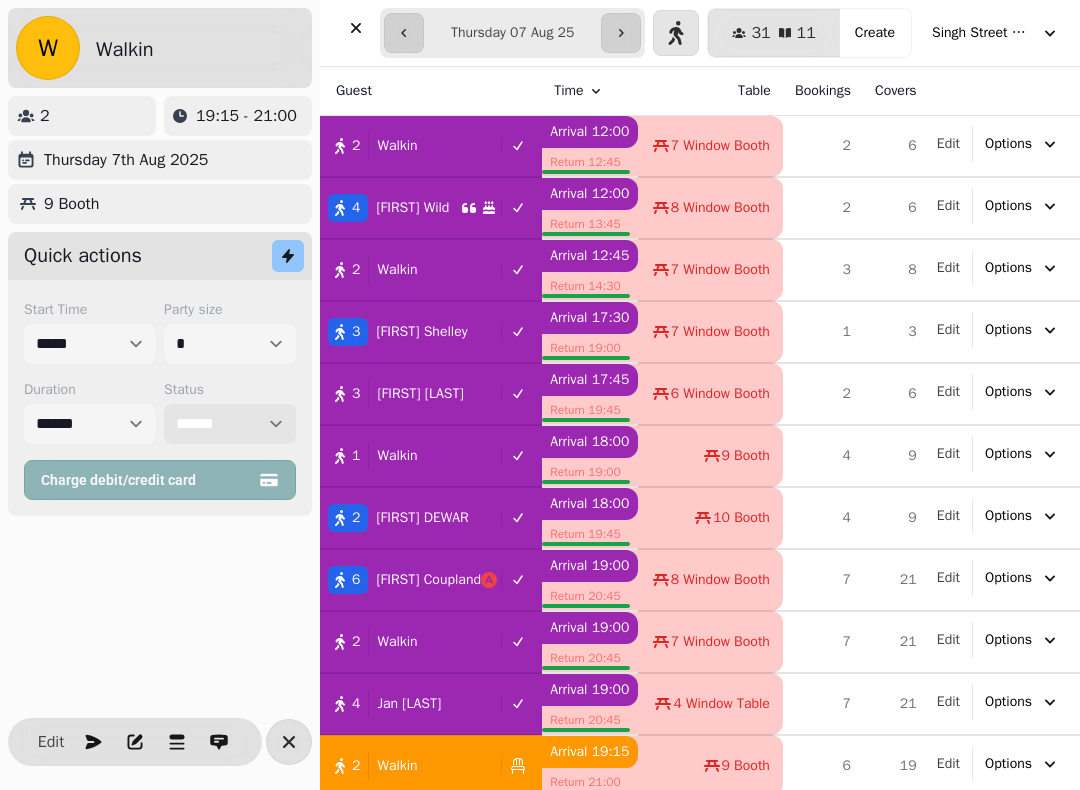 select on "********" 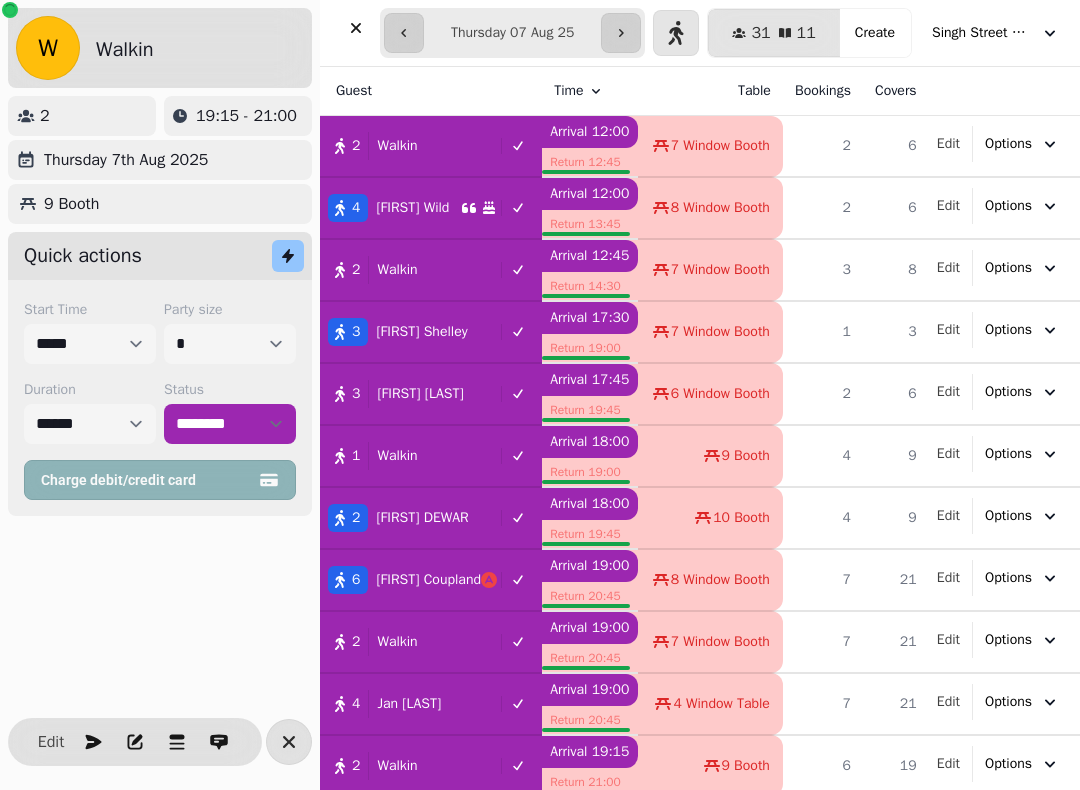 click on "Singh Street Bruntsfield" at bounding box center [982, 33] 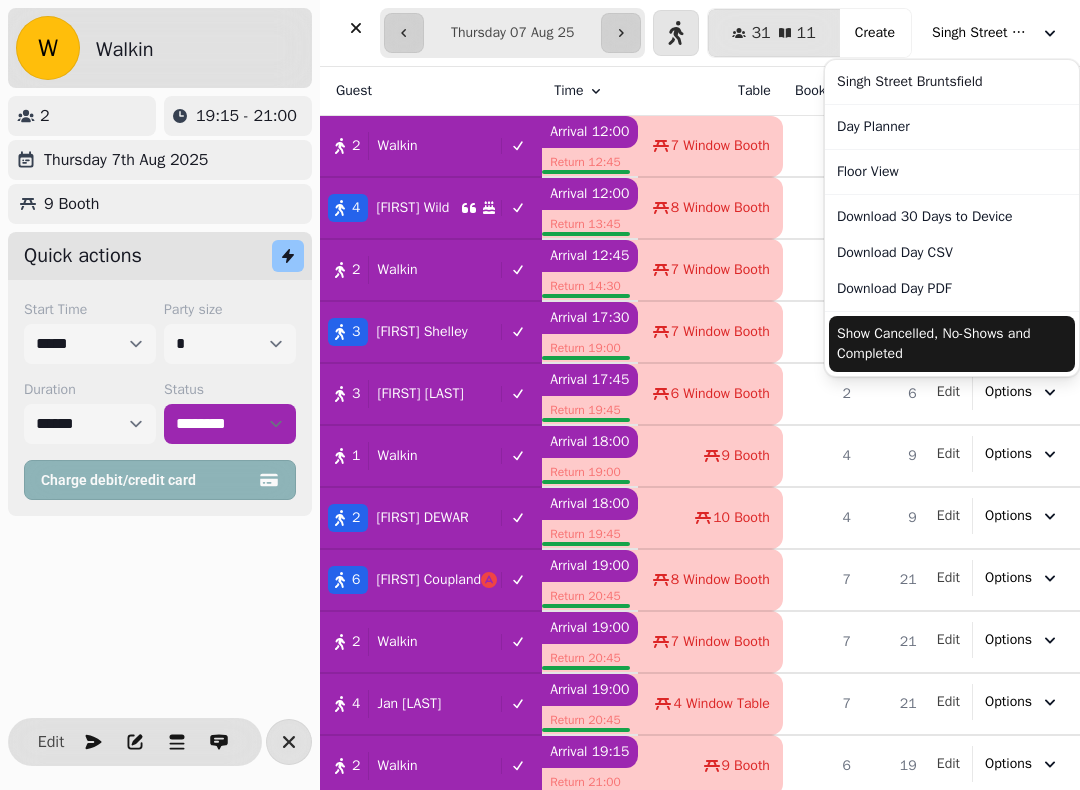 click on "Show Cancelled, No-Shows and Completed" at bounding box center [952, 344] 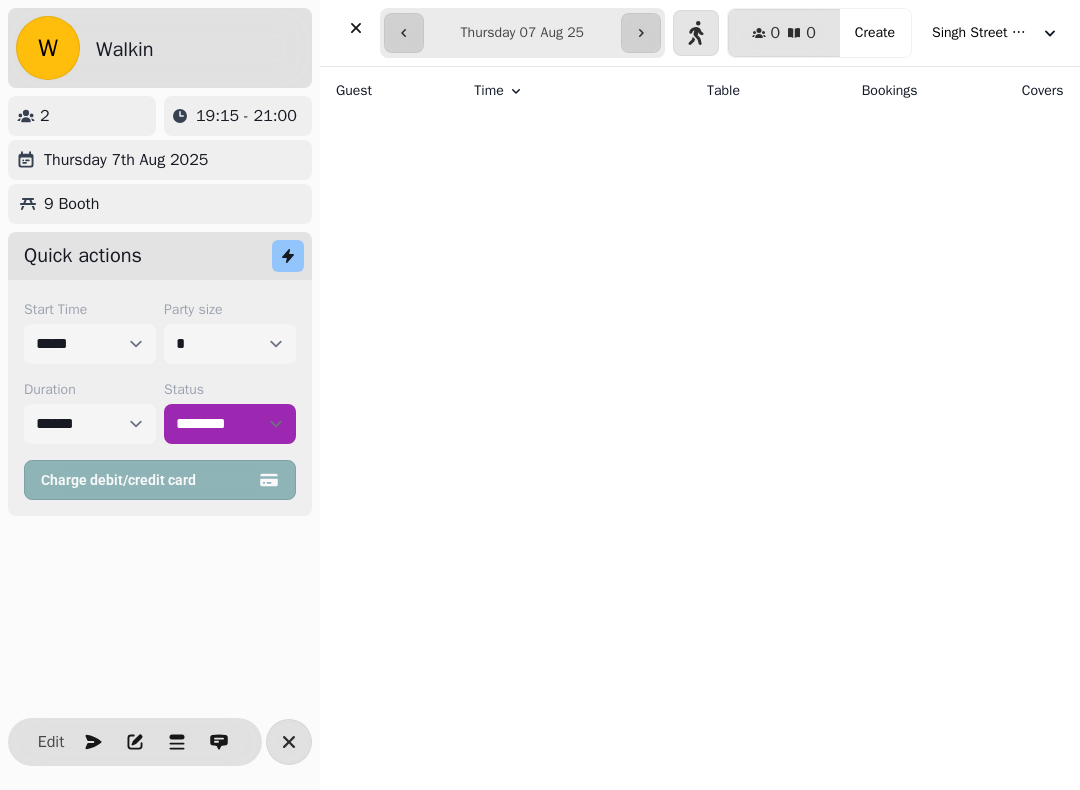 click on "**********" at bounding box center [700, 33] 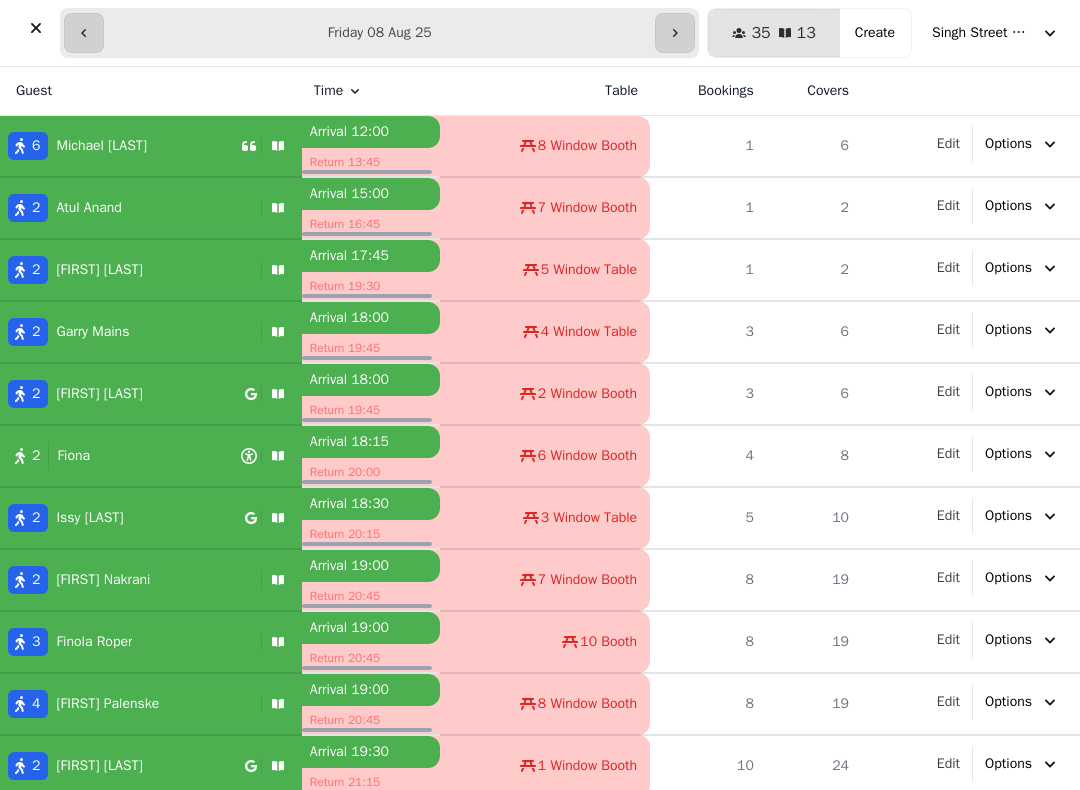 scroll, scrollTop: 0, scrollLeft: 0, axis: both 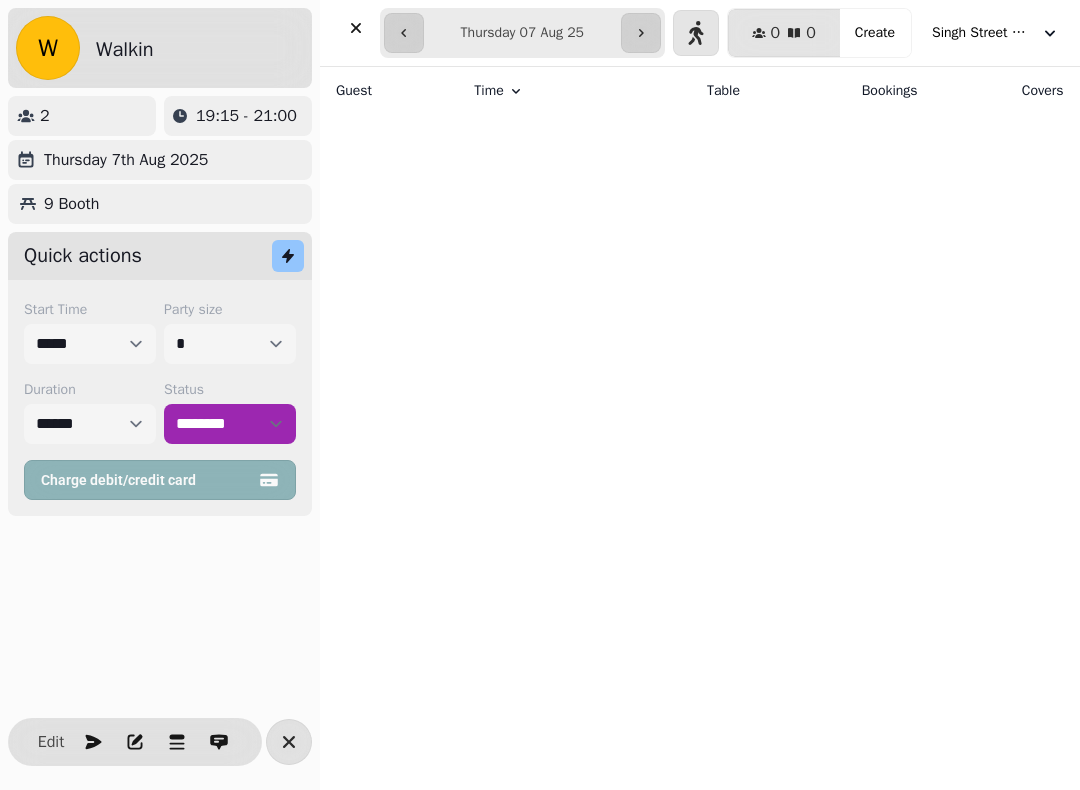 click at bounding box center (404, 33) 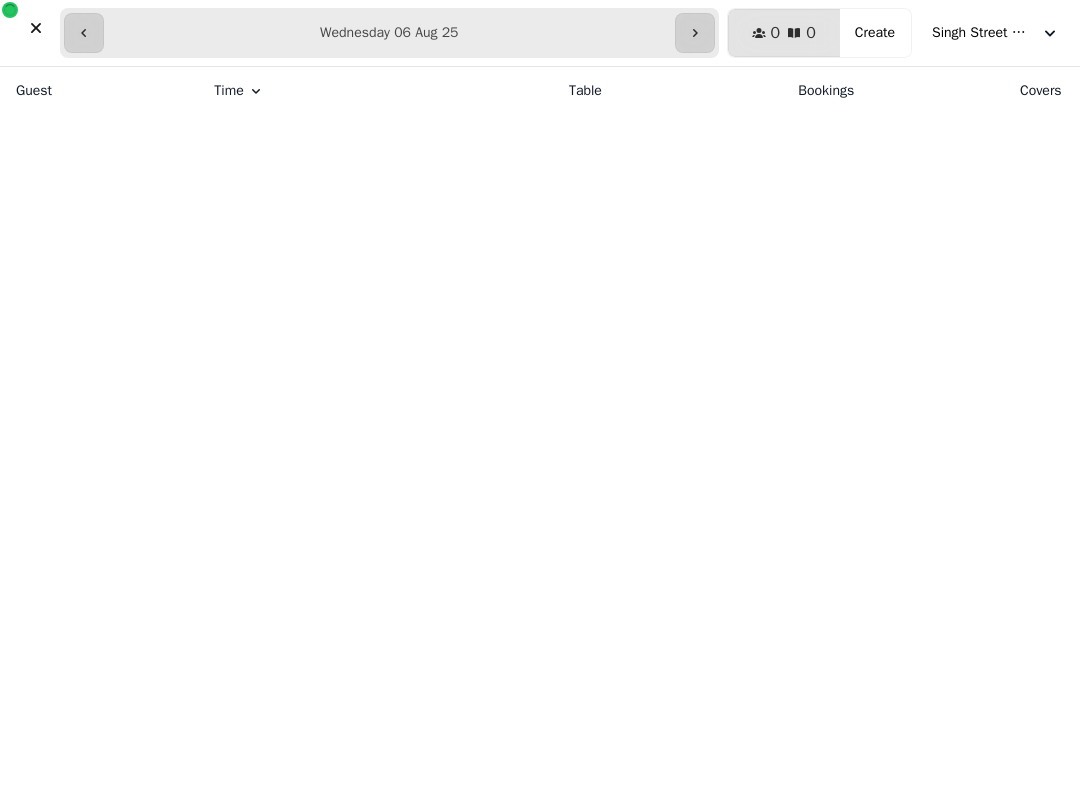 click at bounding box center [695, 33] 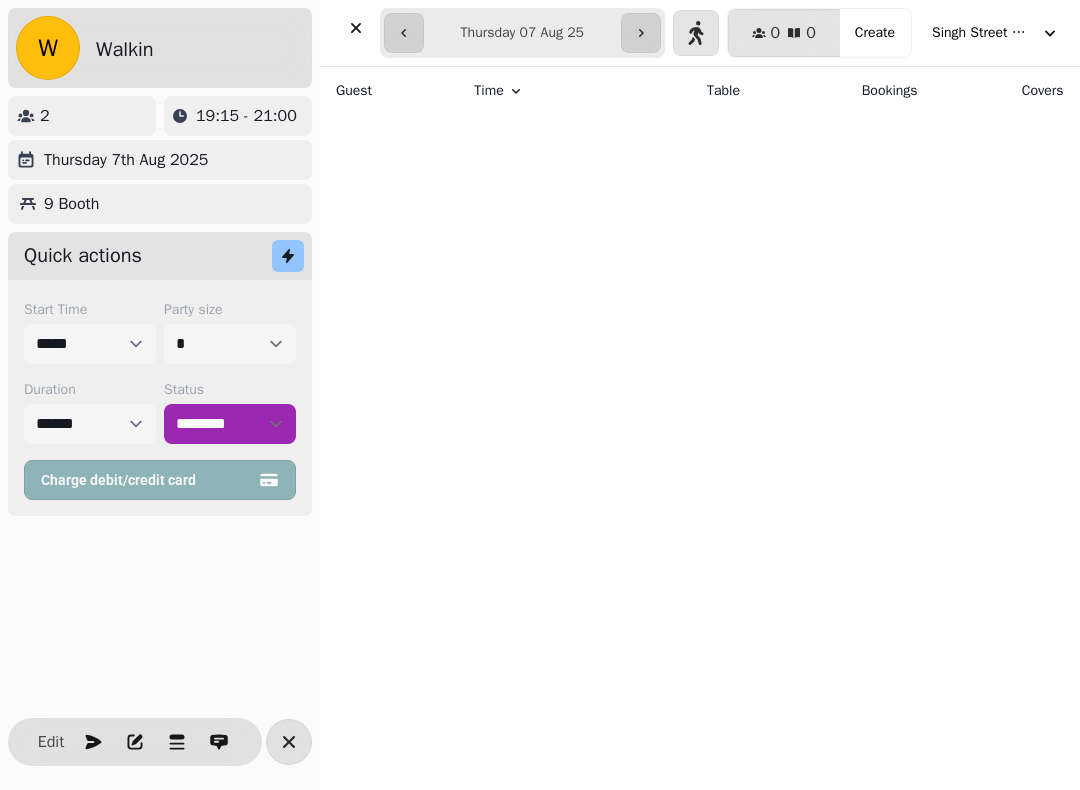 click 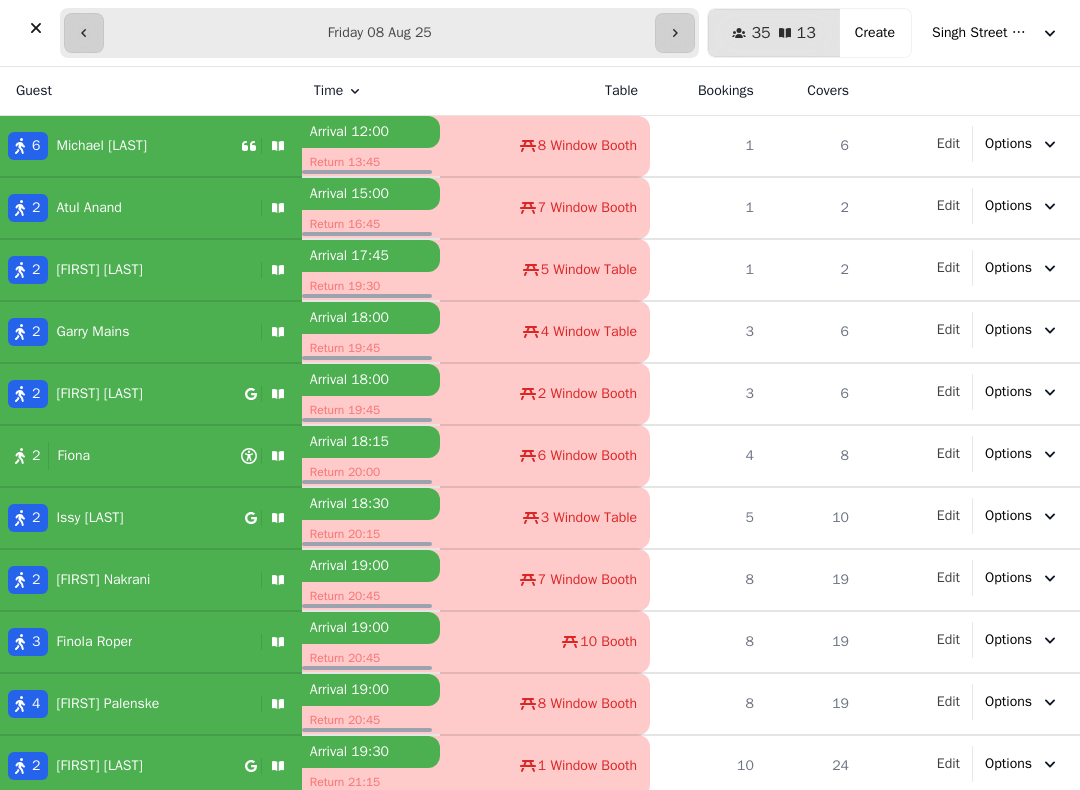 click 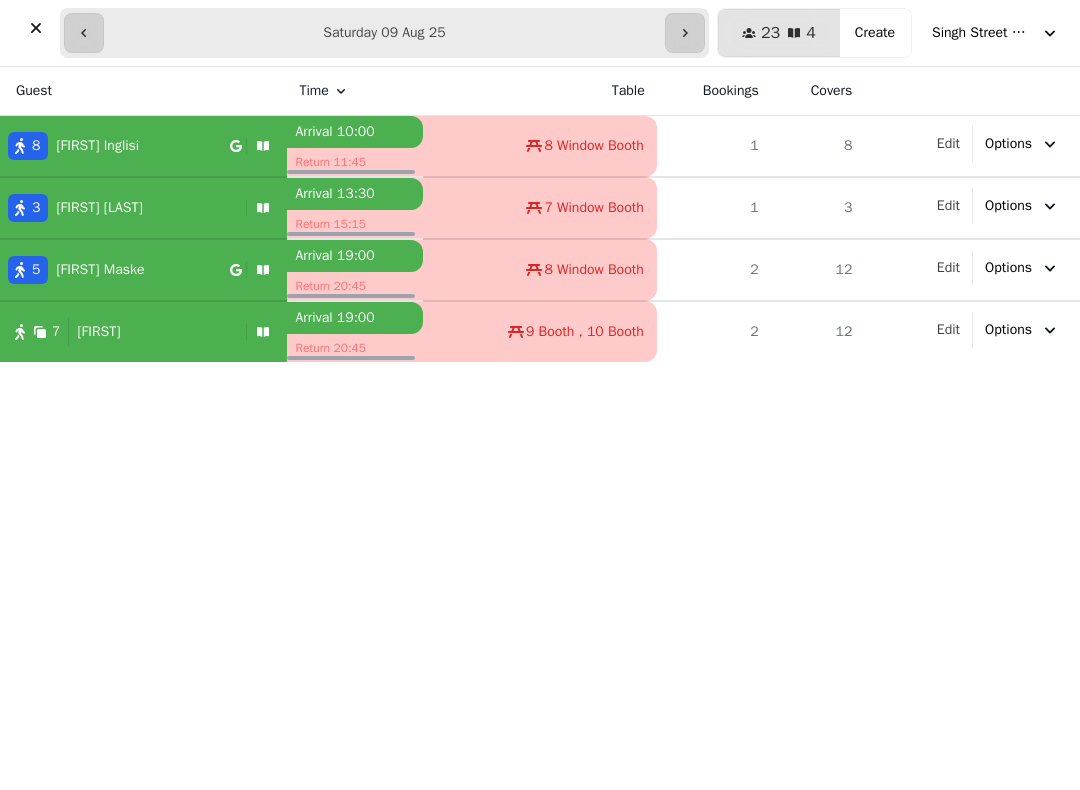 click 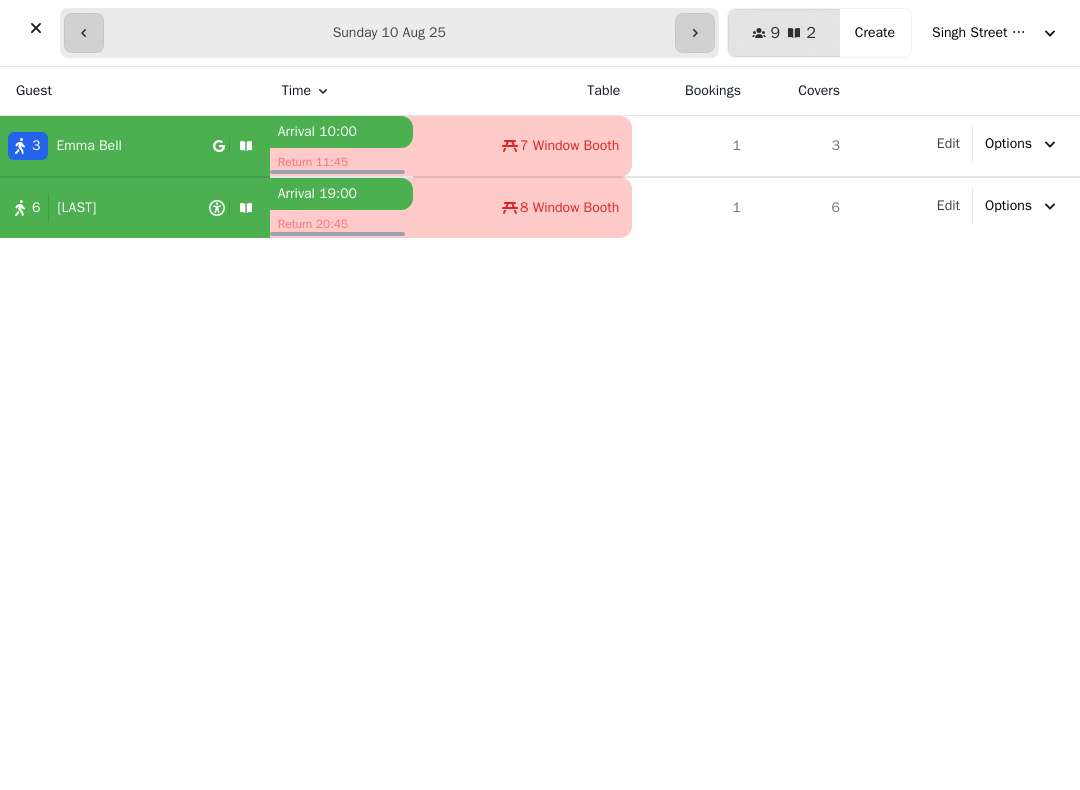 click at bounding box center [84, 33] 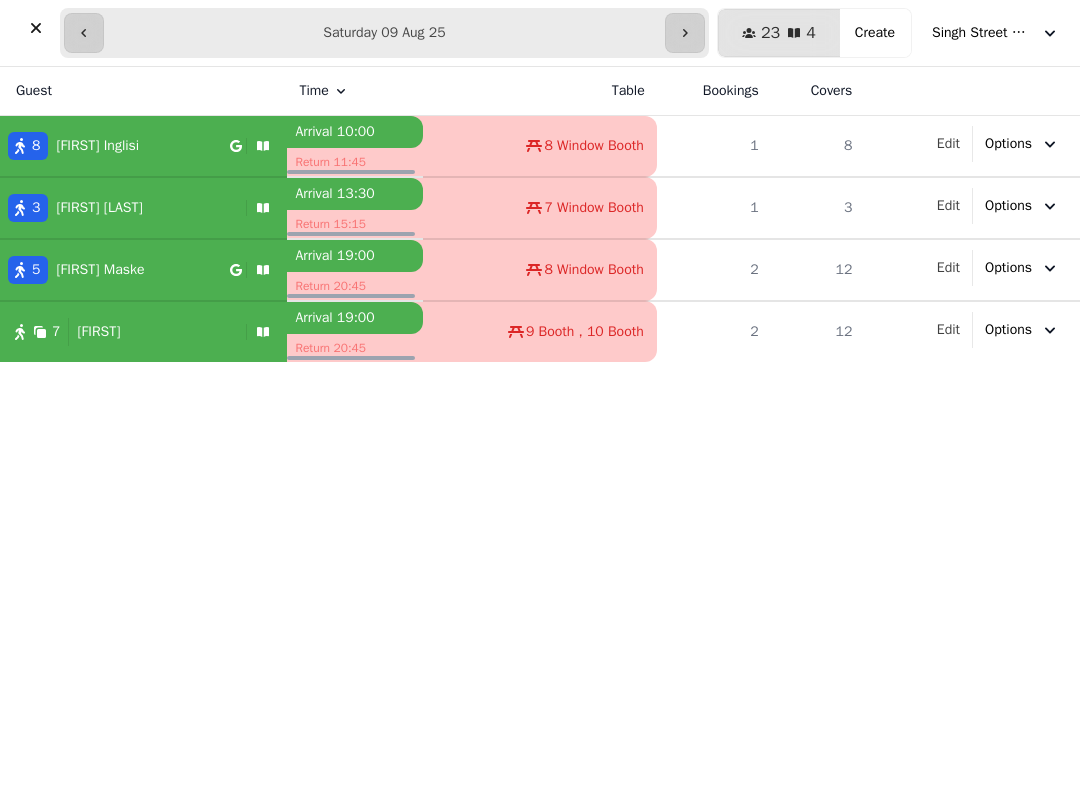 click at bounding box center (84, 33) 